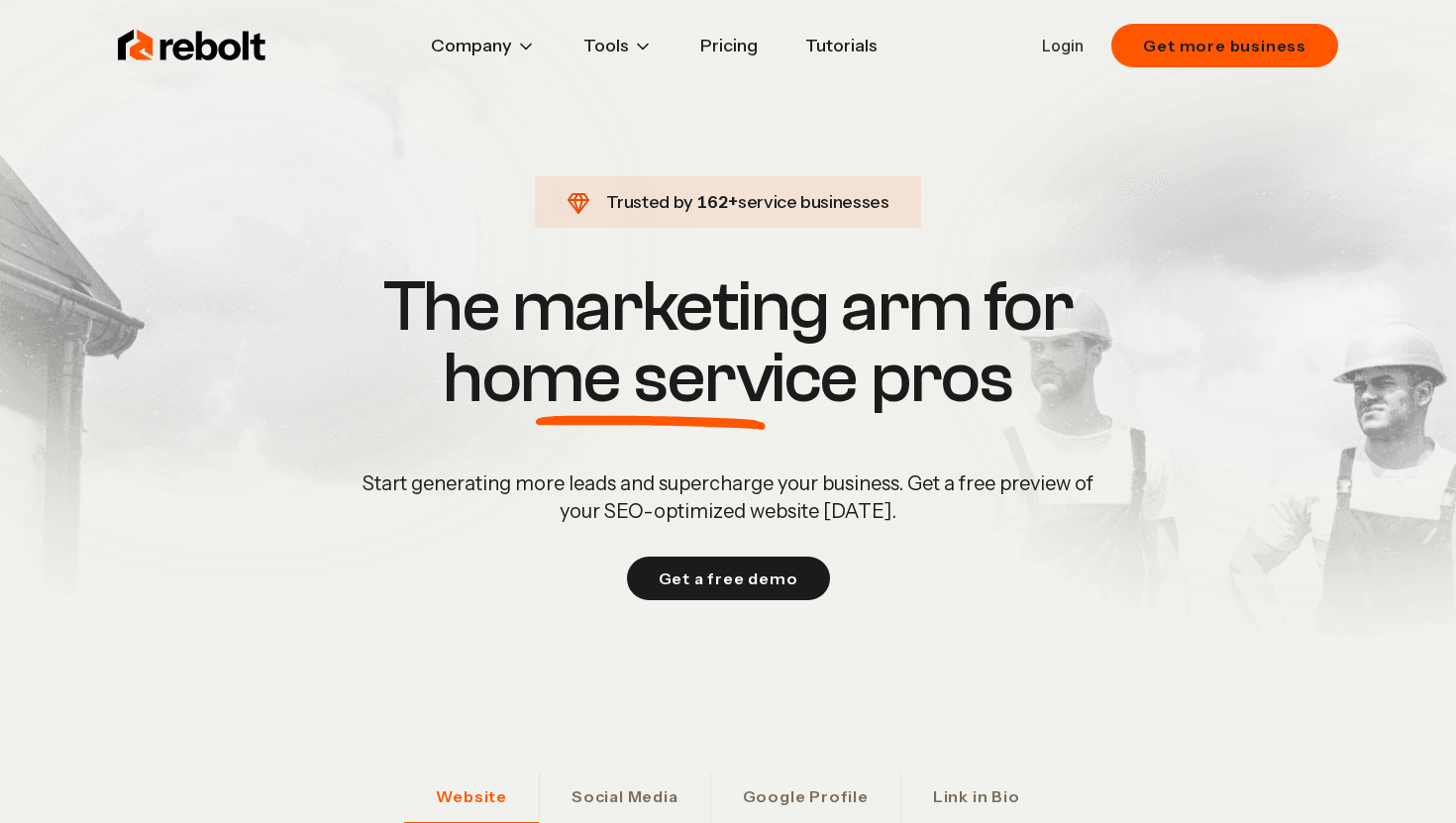 scroll, scrollTop: 0, scrollLeft: 0, axis: both 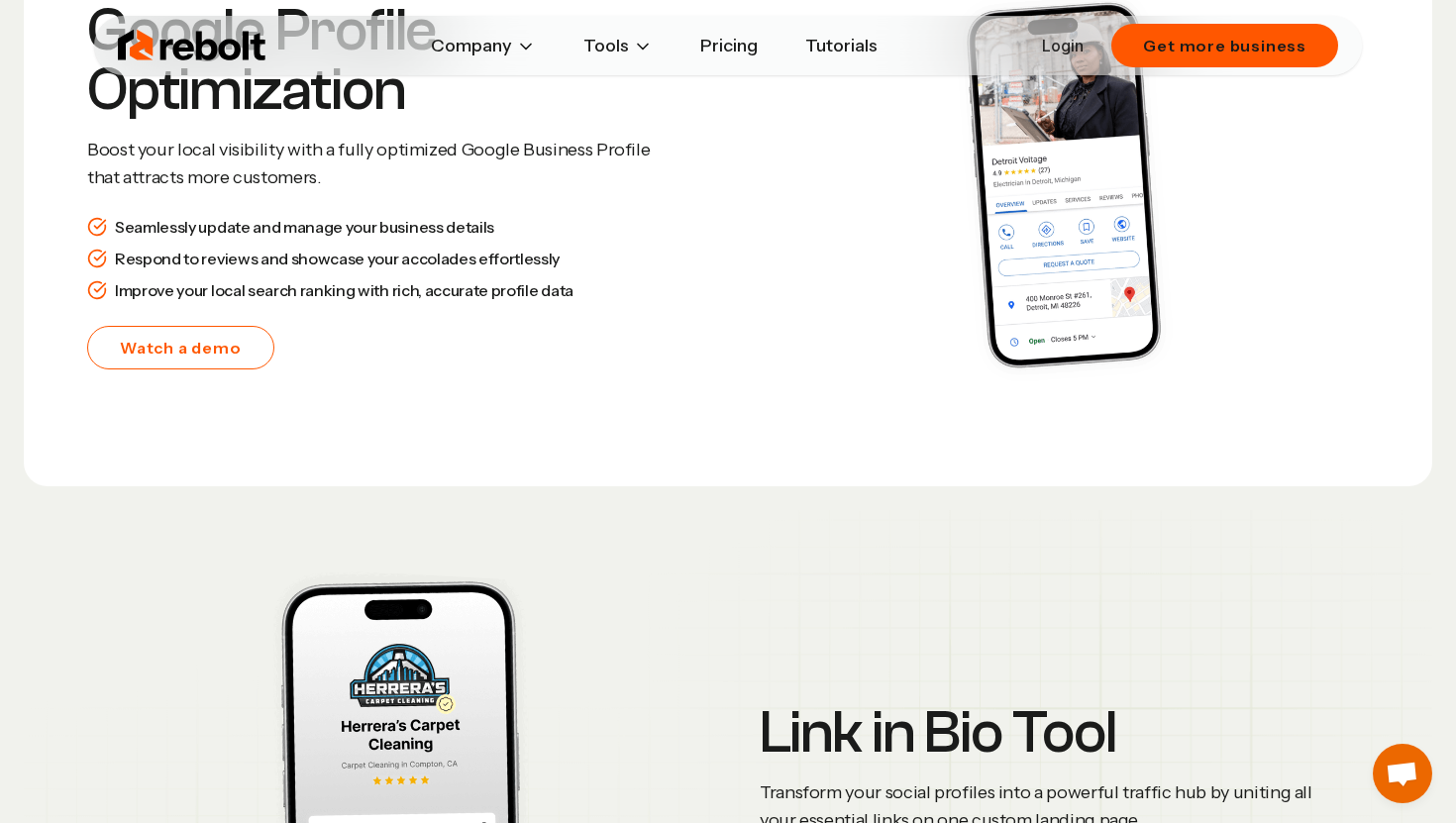 click on "Pricing" at bounding box center [729, 46] 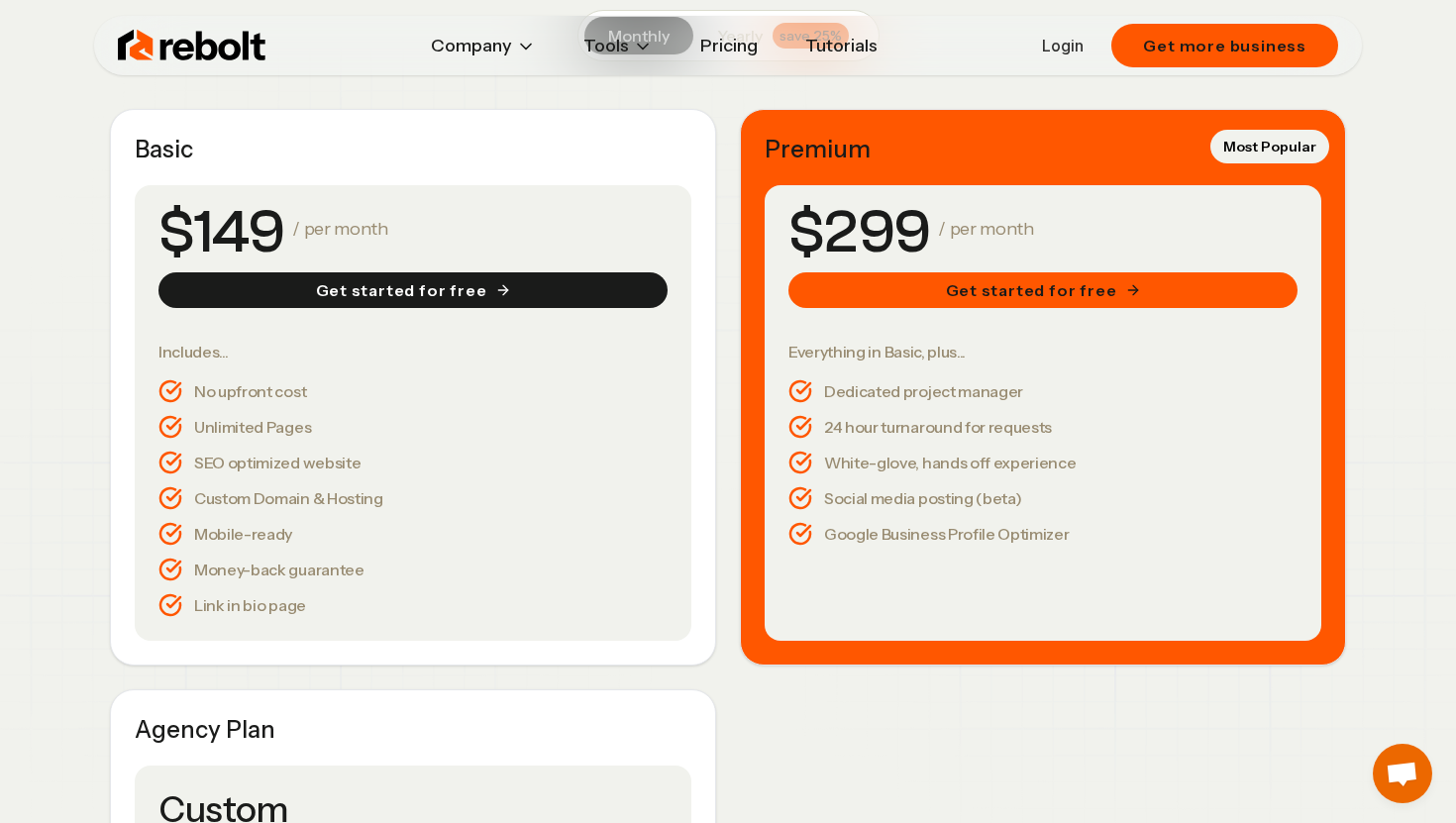 scroll, scrollTop: 0, scrollLeft: 0, axis: both 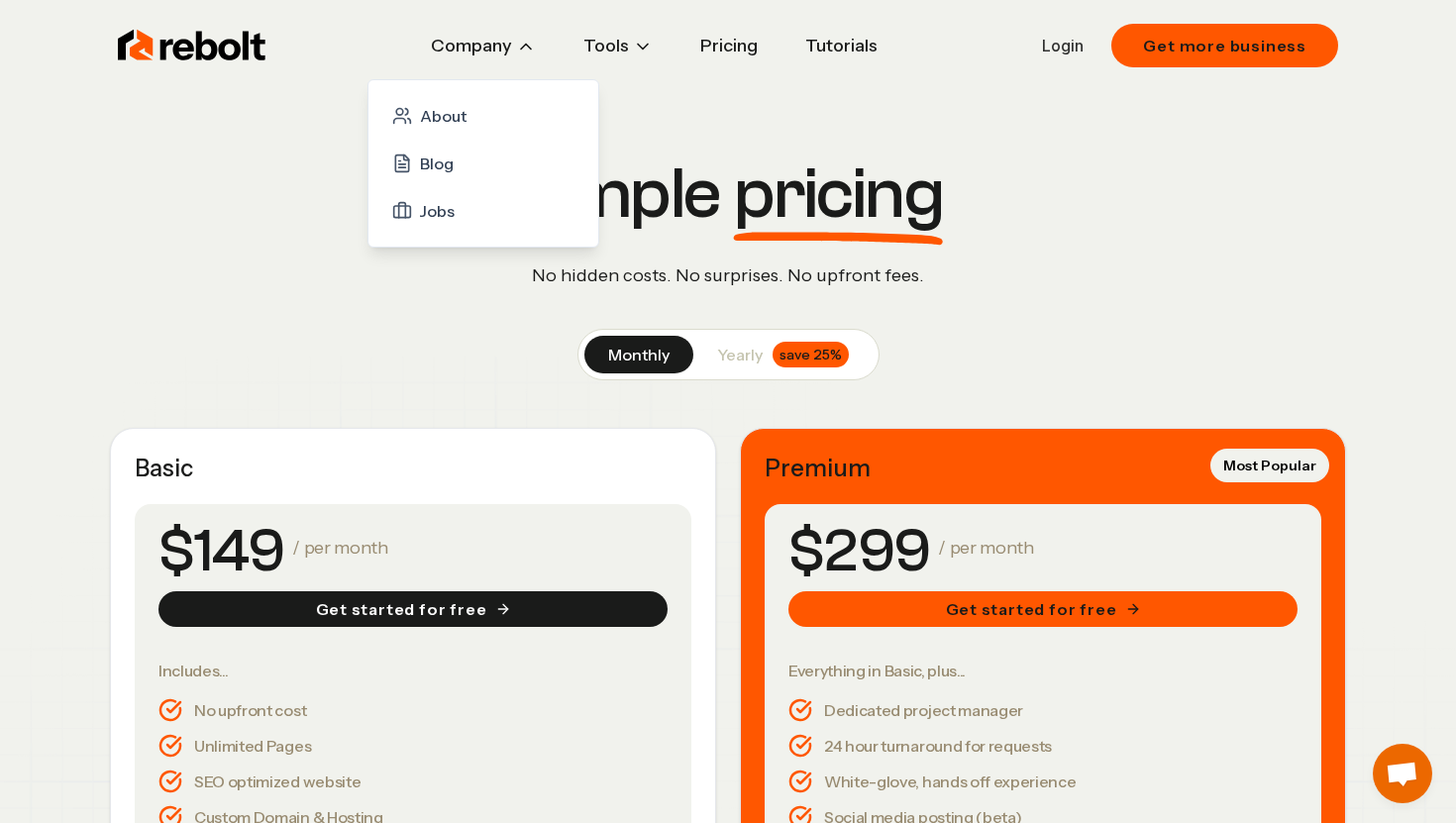 click on "Company" at bounding box center (483, 46) 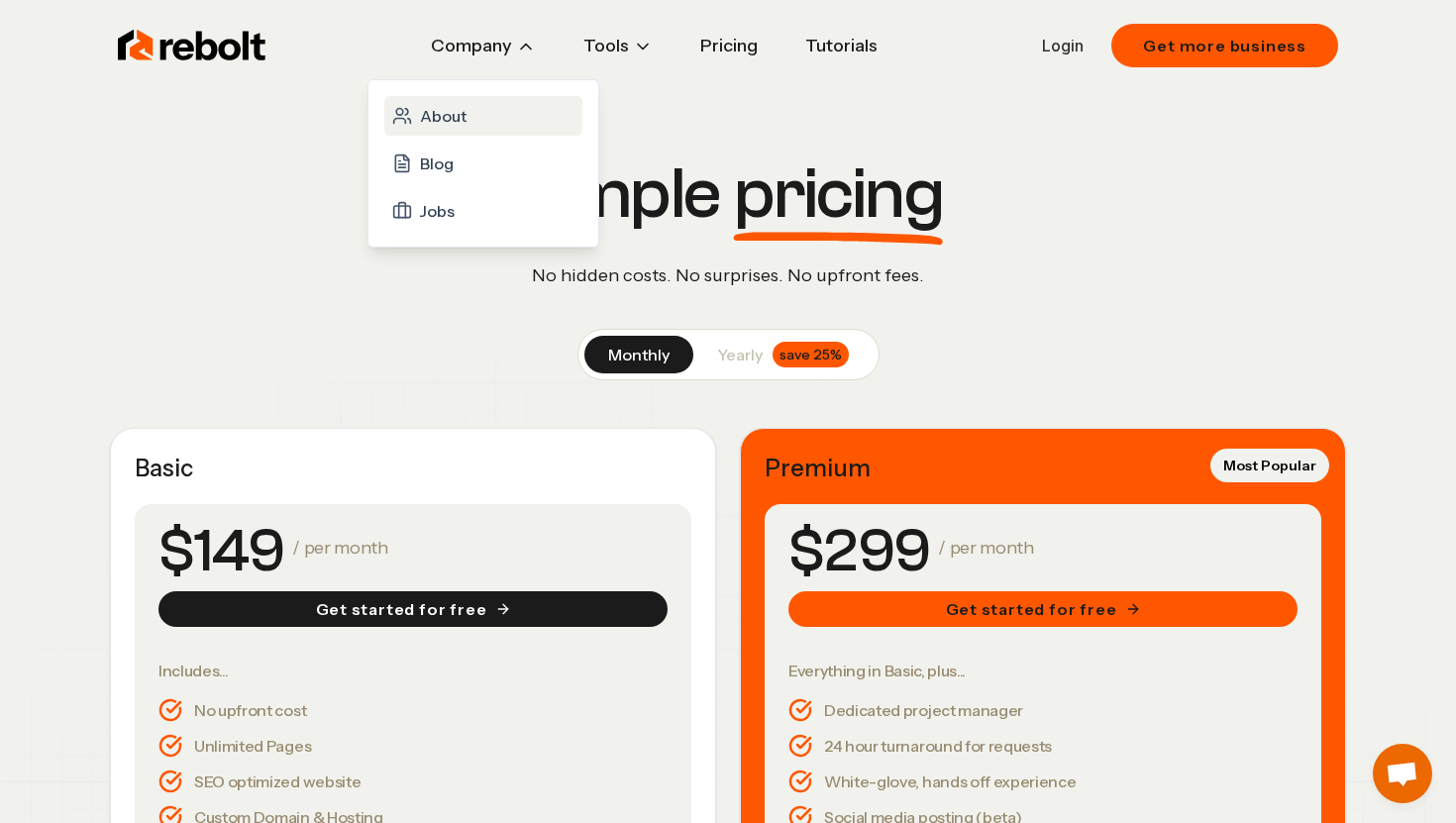 click on "About" at bounding box center [483, 116] 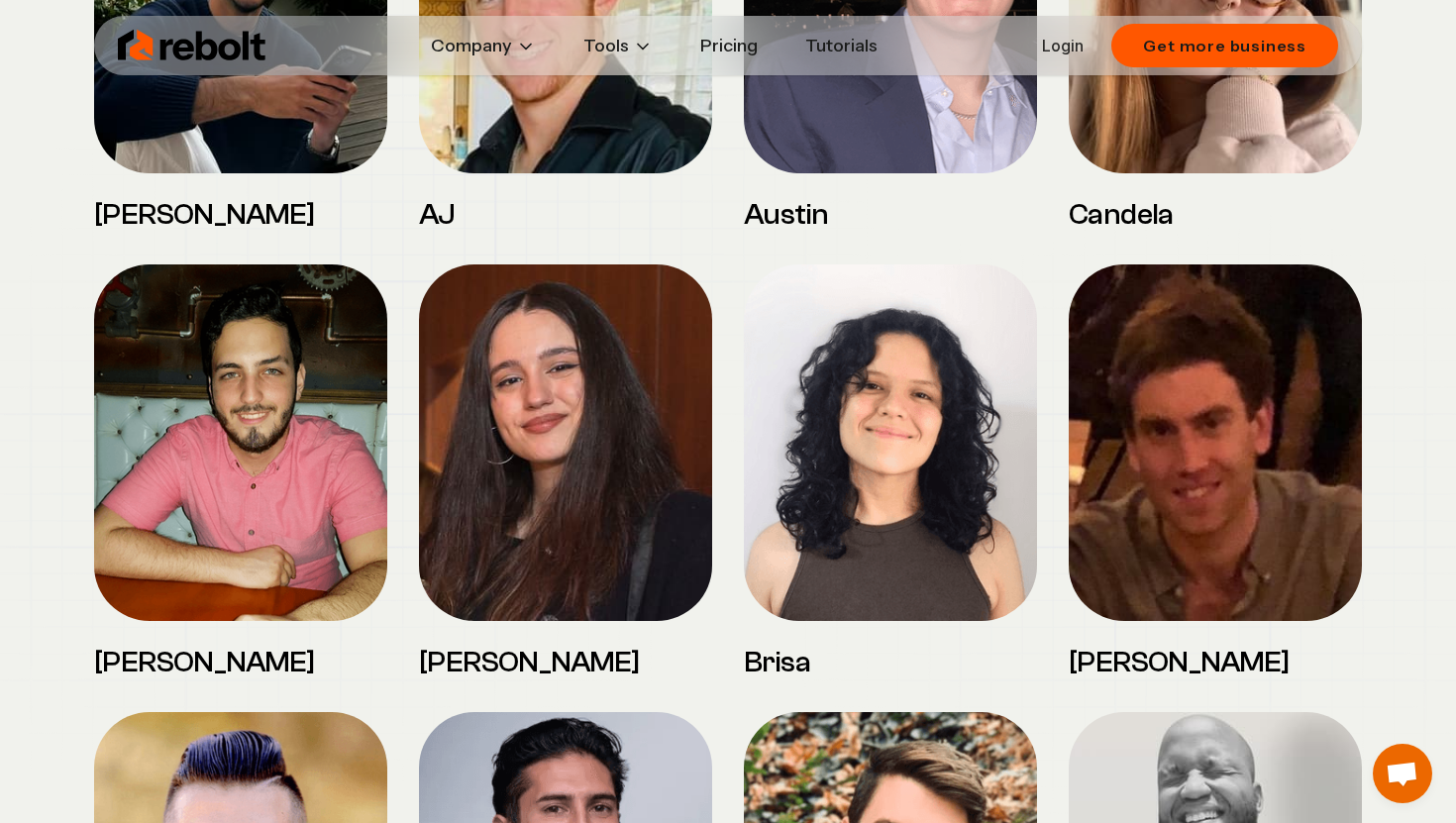 scroll, scrollTop: 2107, scrollLeft: 0, axis: vertical 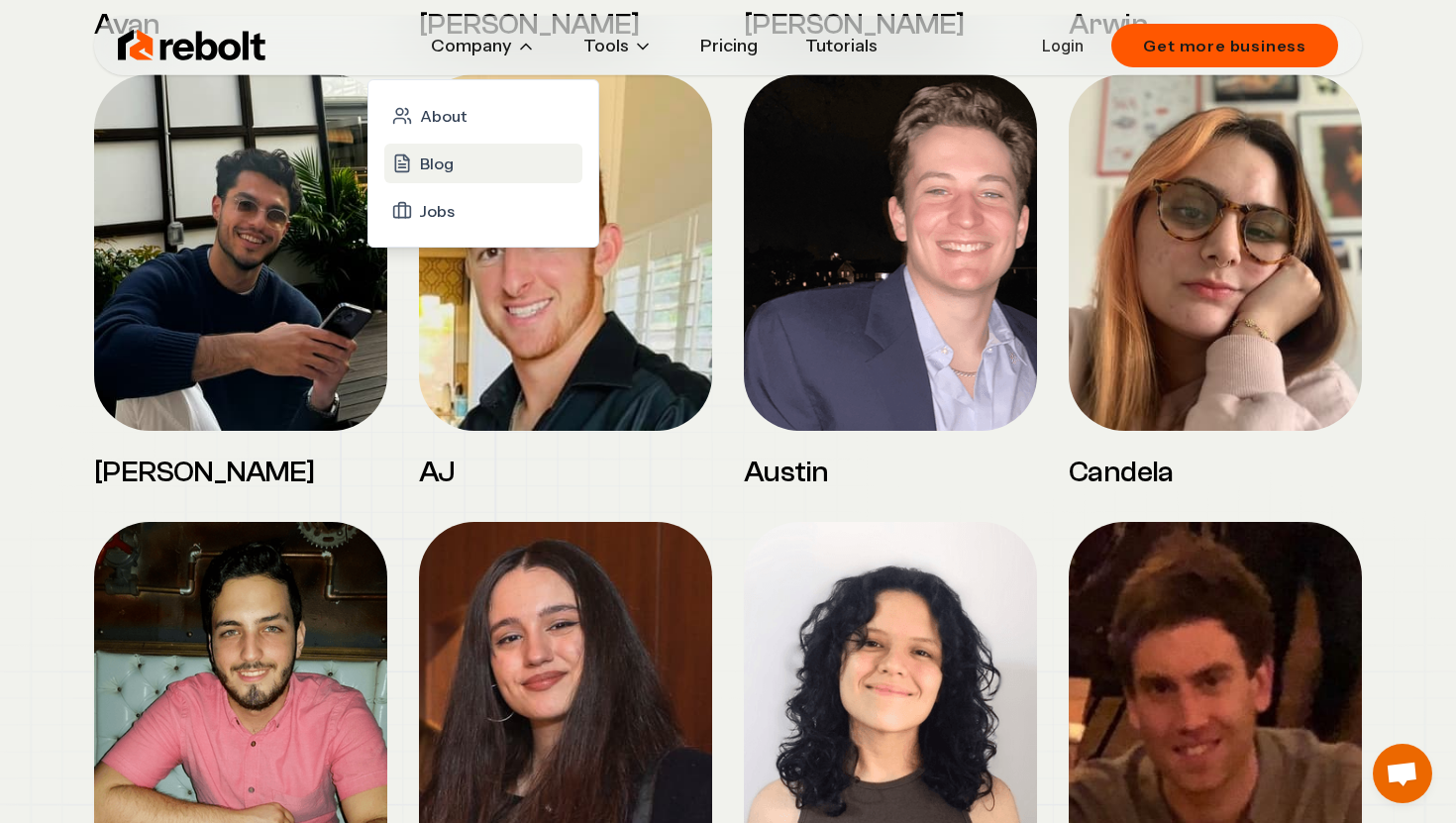 click on "Blog" at bounding box center (437, 163) 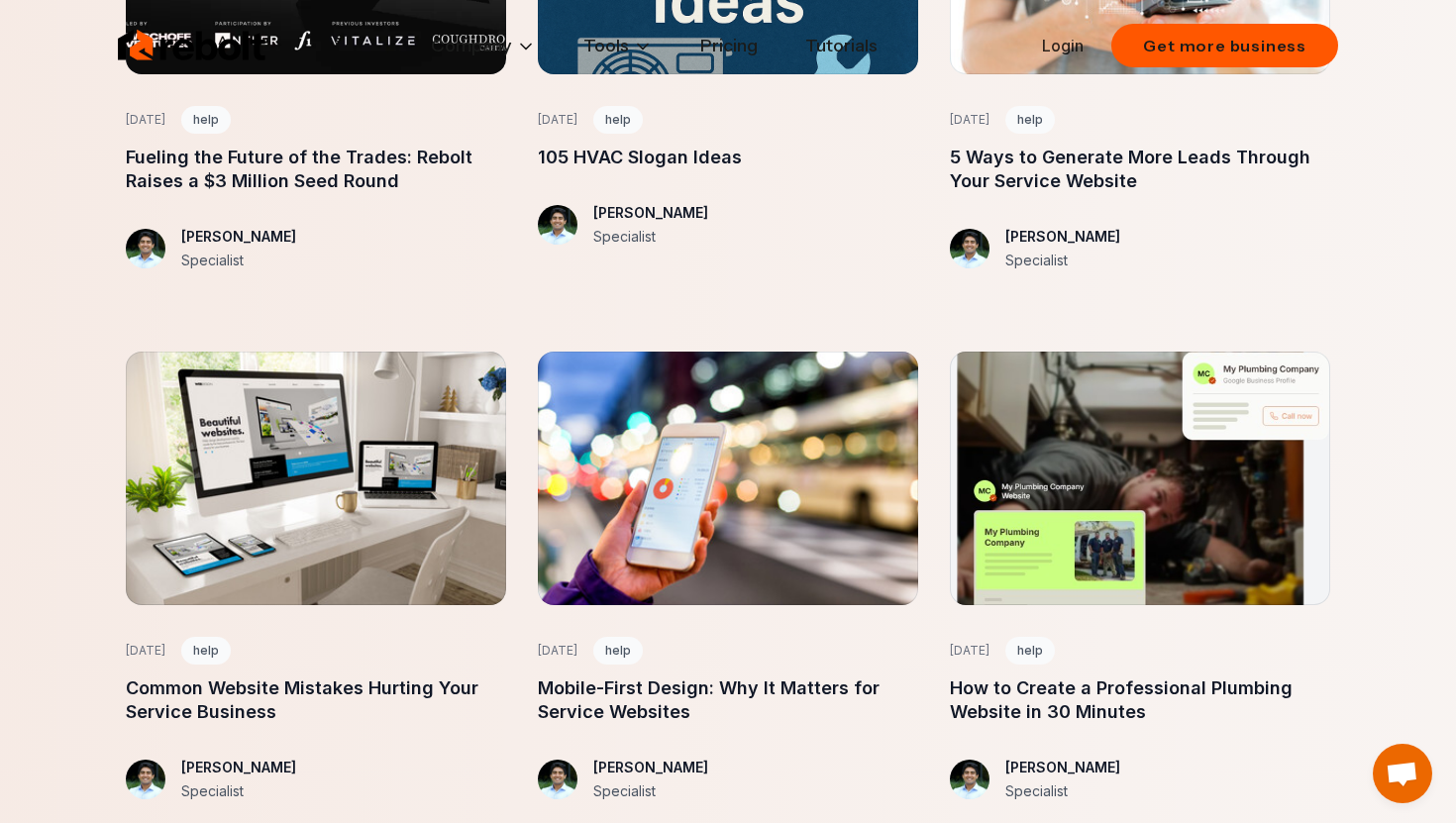 scroll, scrollTop: 0, scrollLeft: 0, axis: both 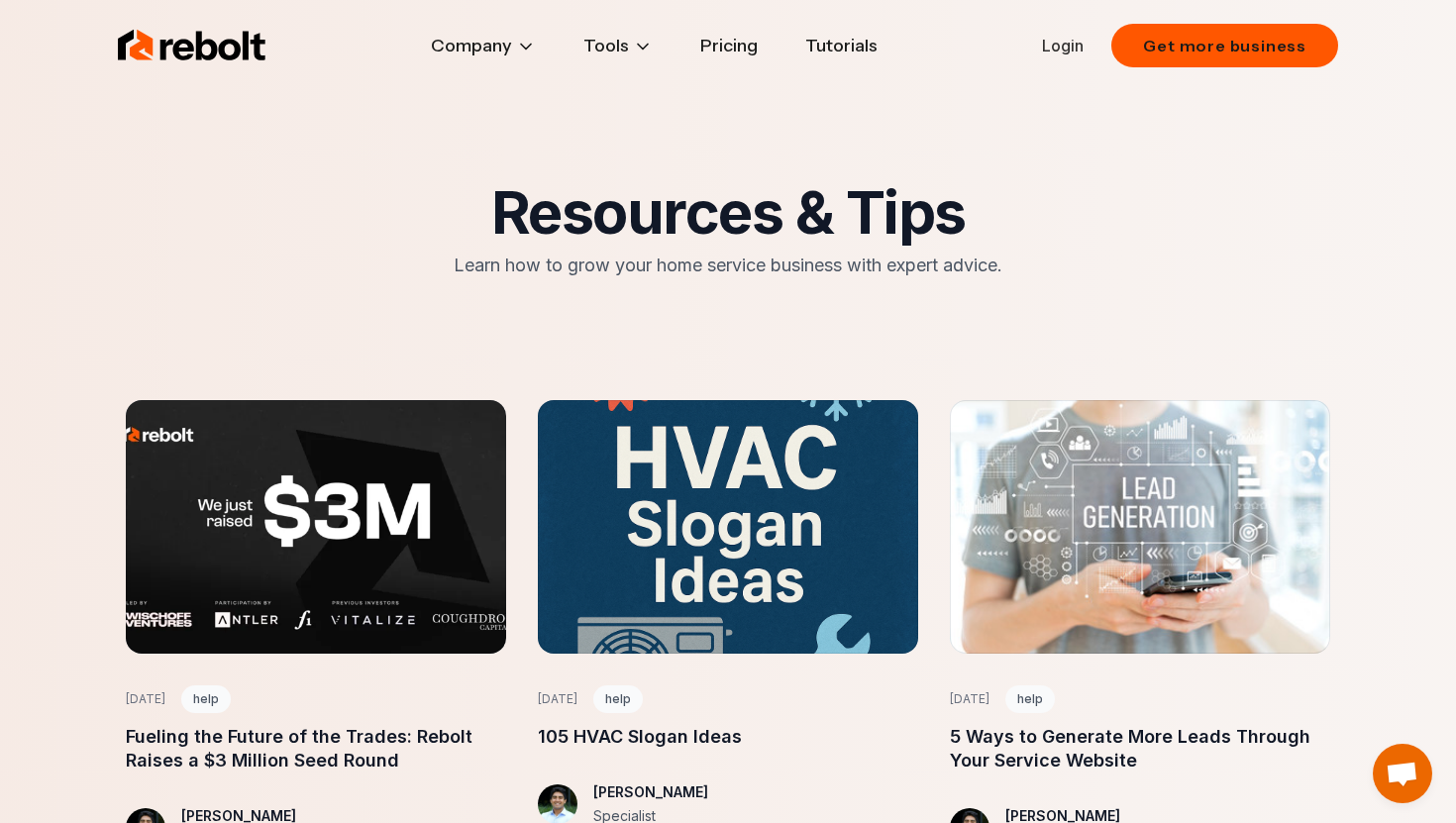 click on "Pricing" at bounding box center (729, 46) 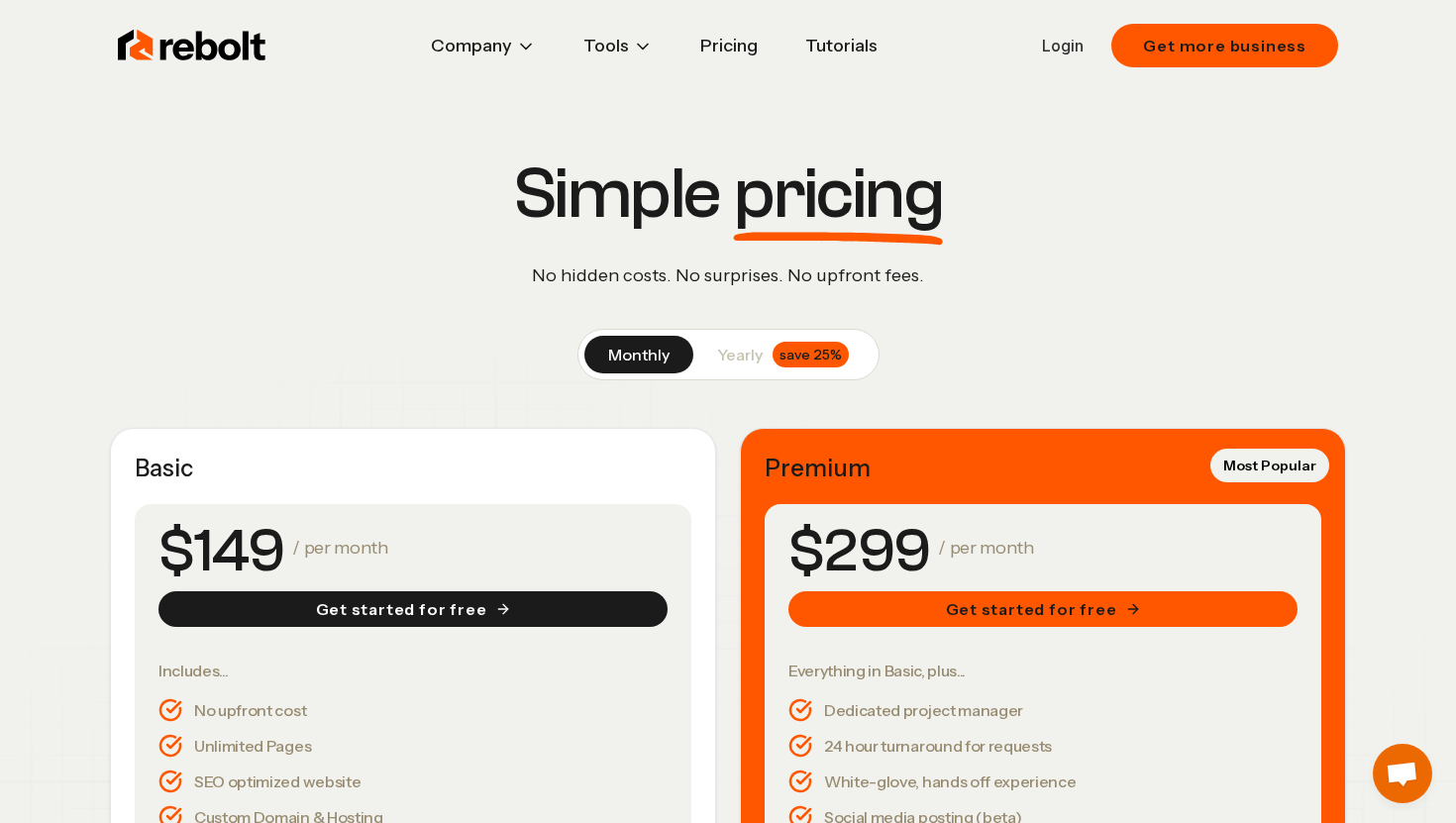 click on "Tutorials" at bounding box center [841, 46] 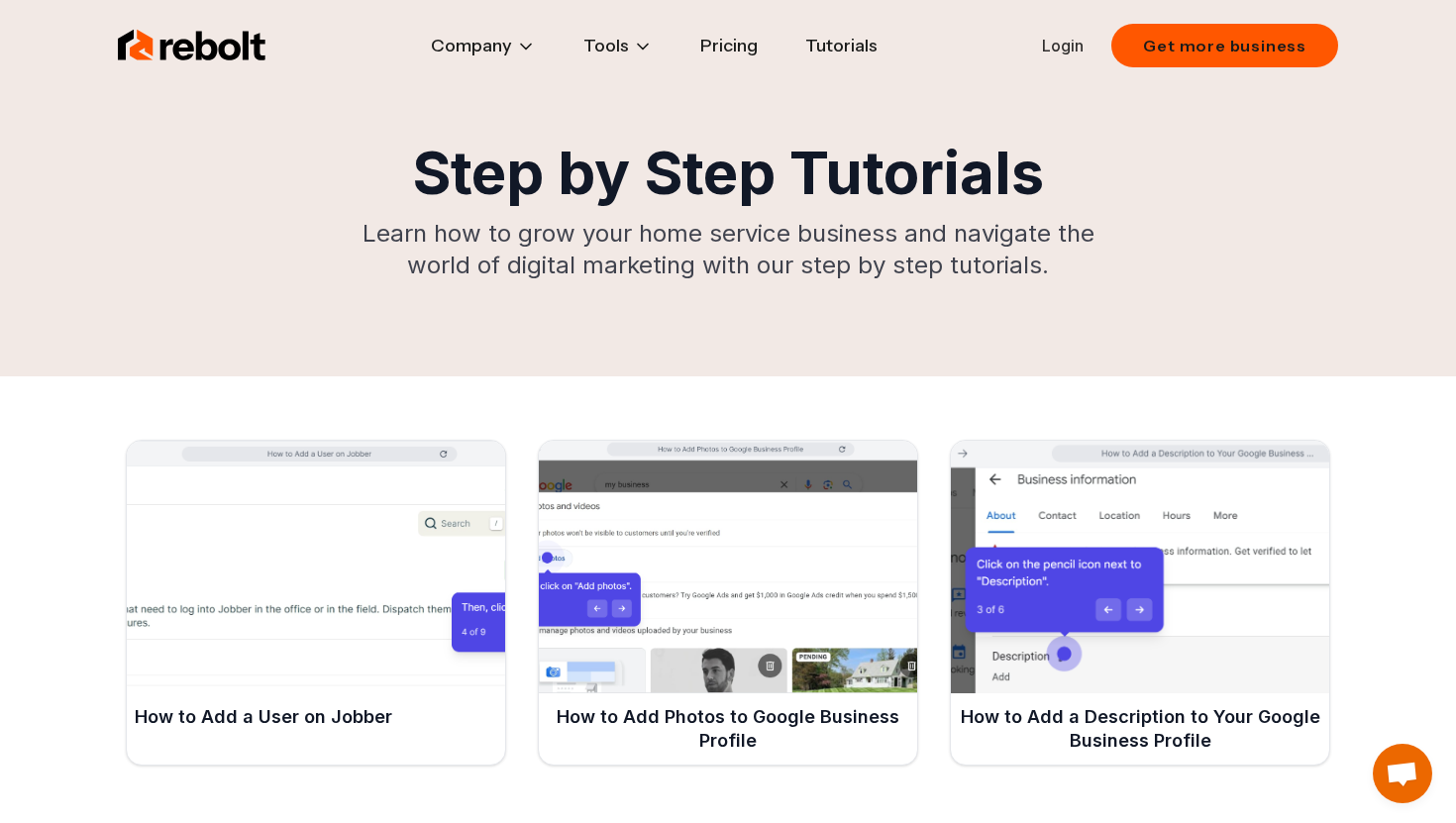click on "Pricing" at bounding box center [729, 46] 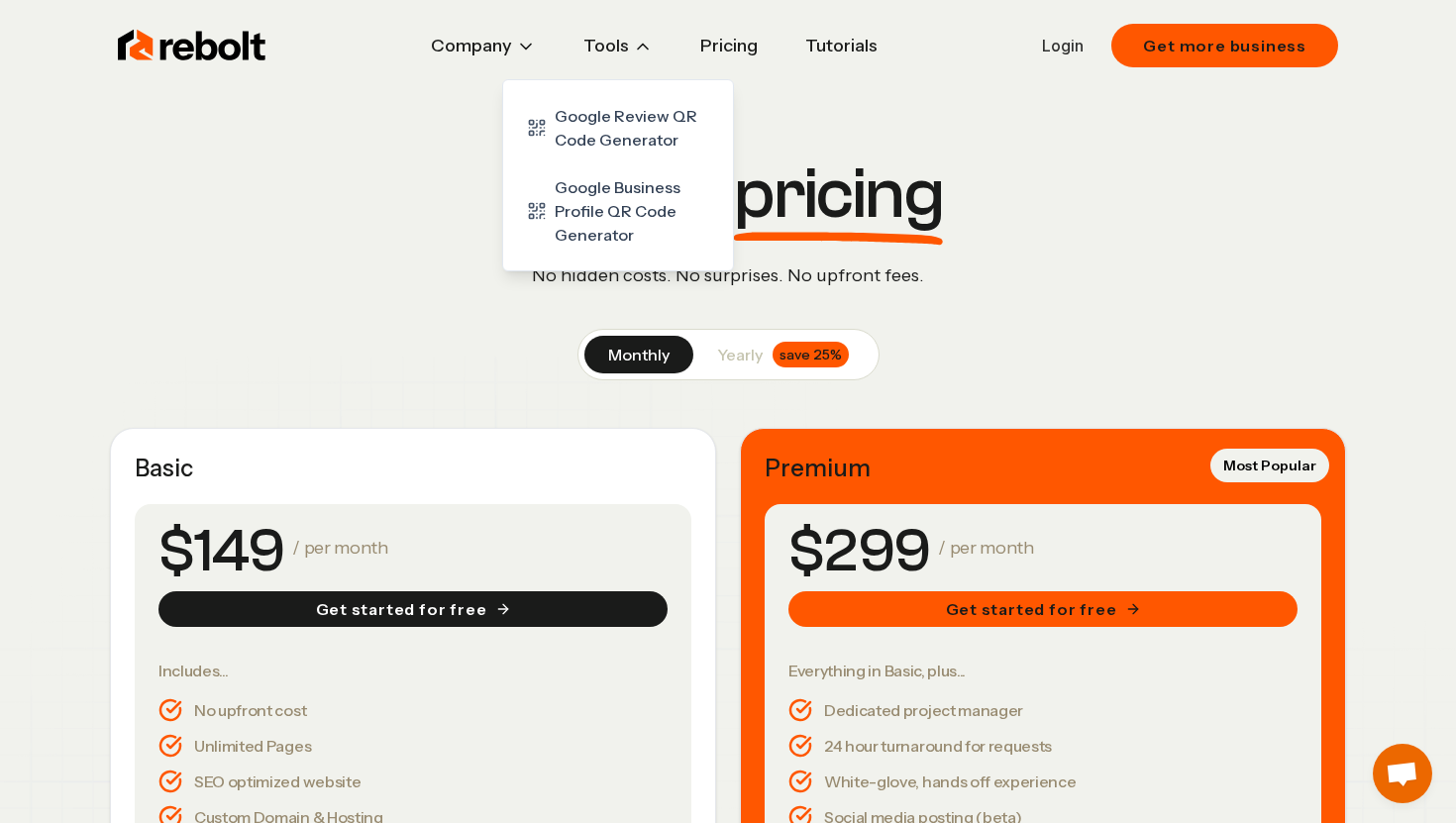 click on "Tools" at bounding box center [618, 46] 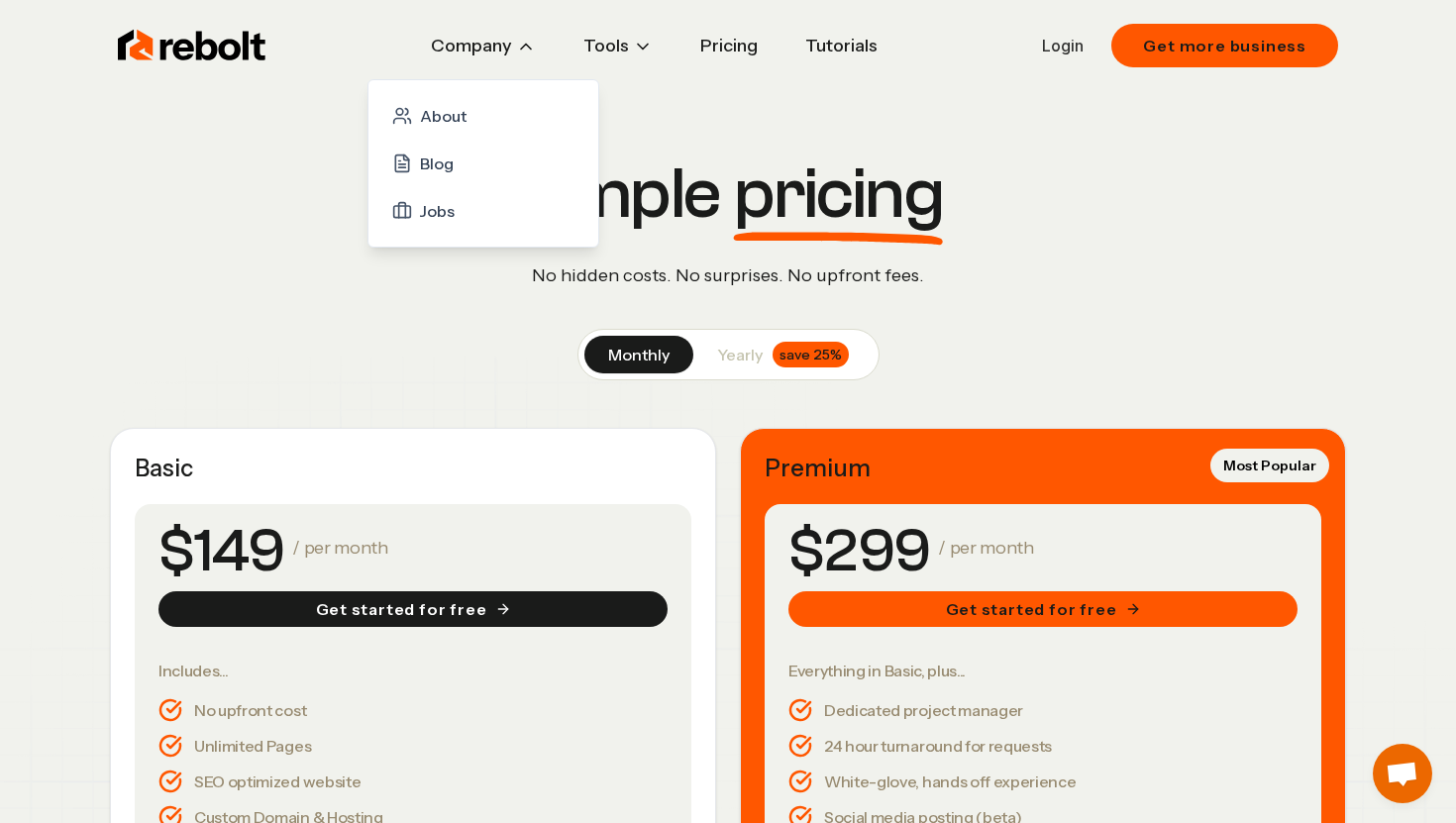 click on "Company" at bounding box center [483, 46] 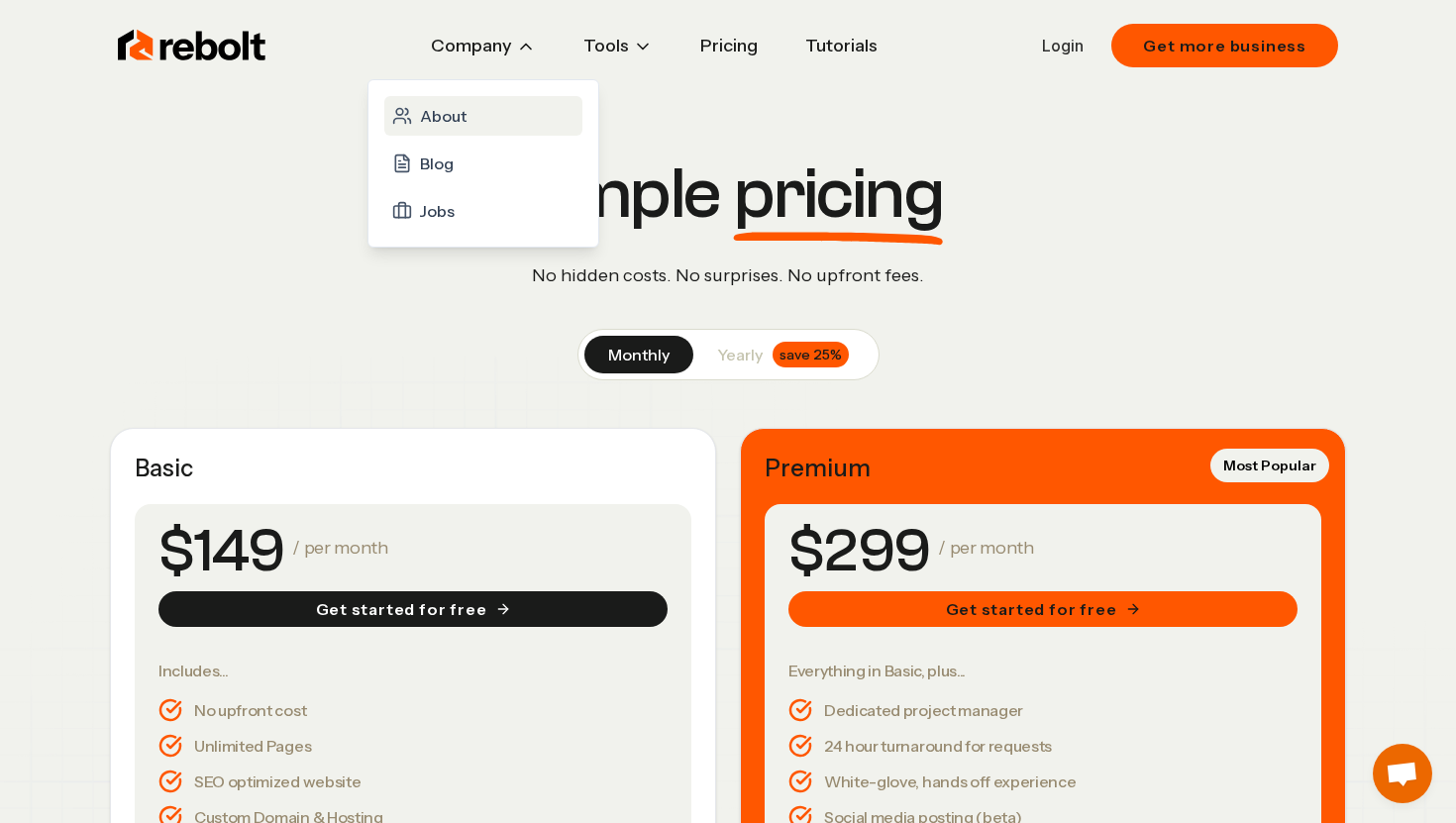 click on "About" at bounding box center (483, 116) 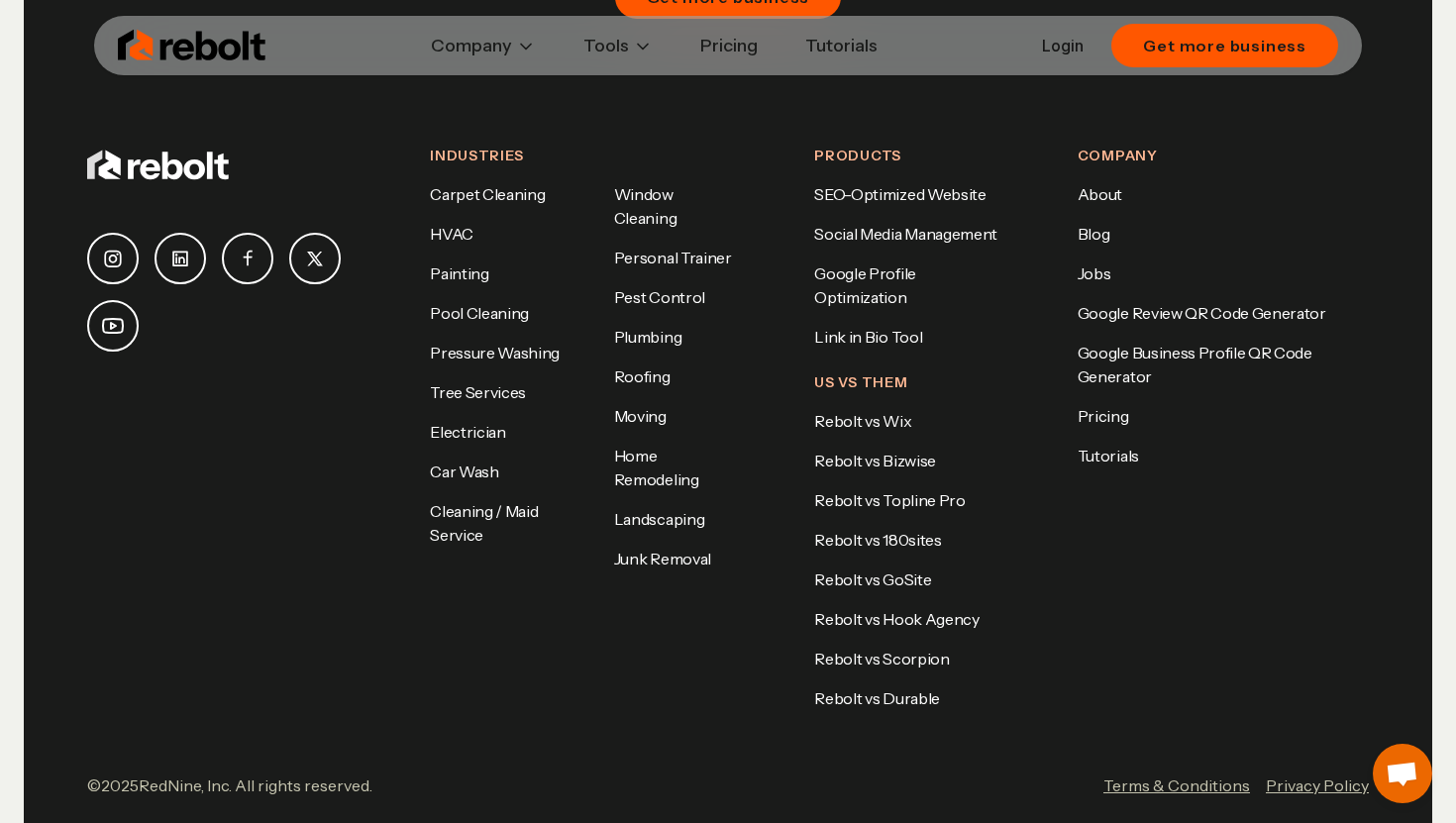 scroll, scrollTop: 5964, scrollLeft: 0, axis: vertical 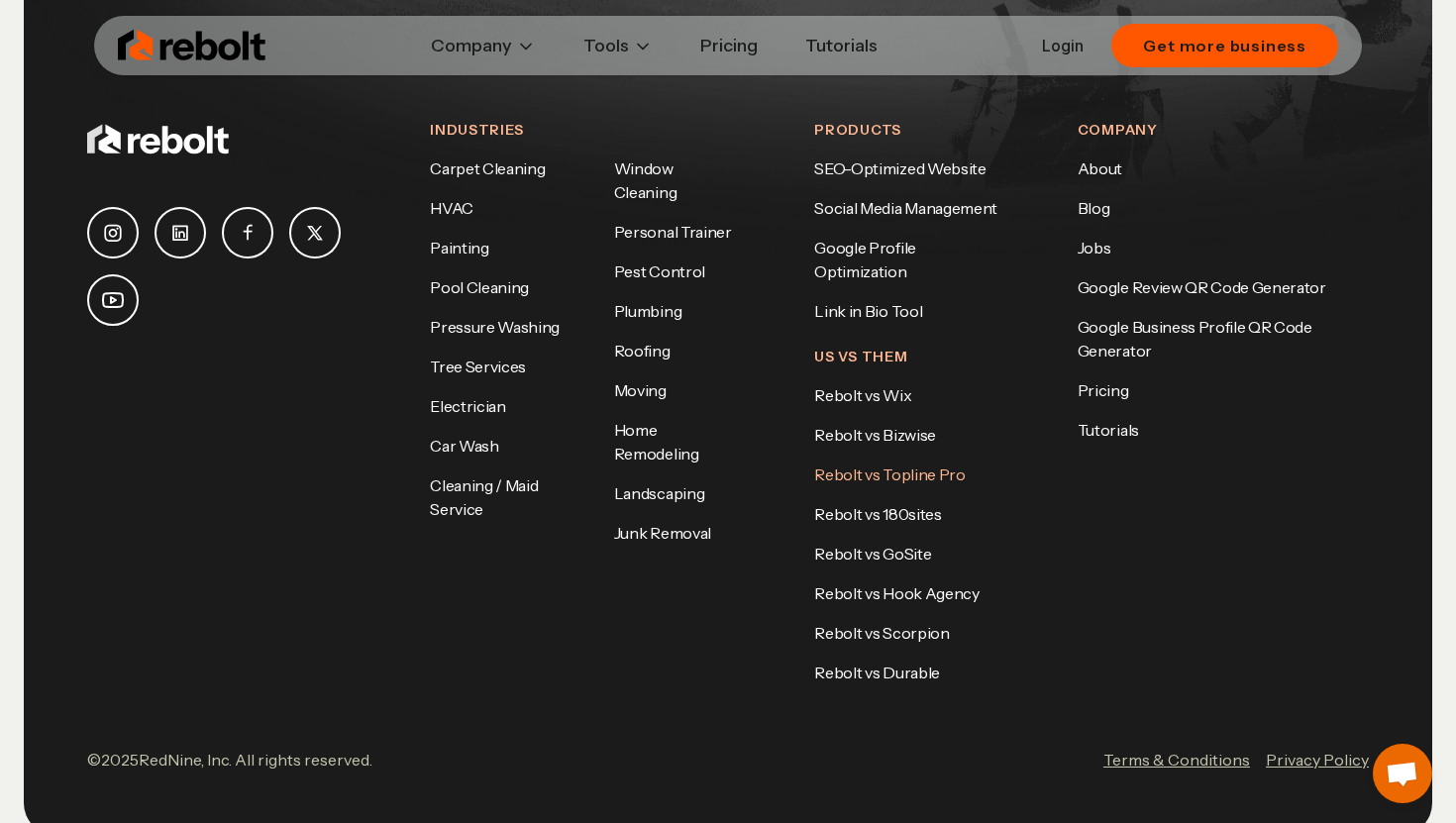click on "Rebolt vs Topline Pro" at bounding box center [889, 474] 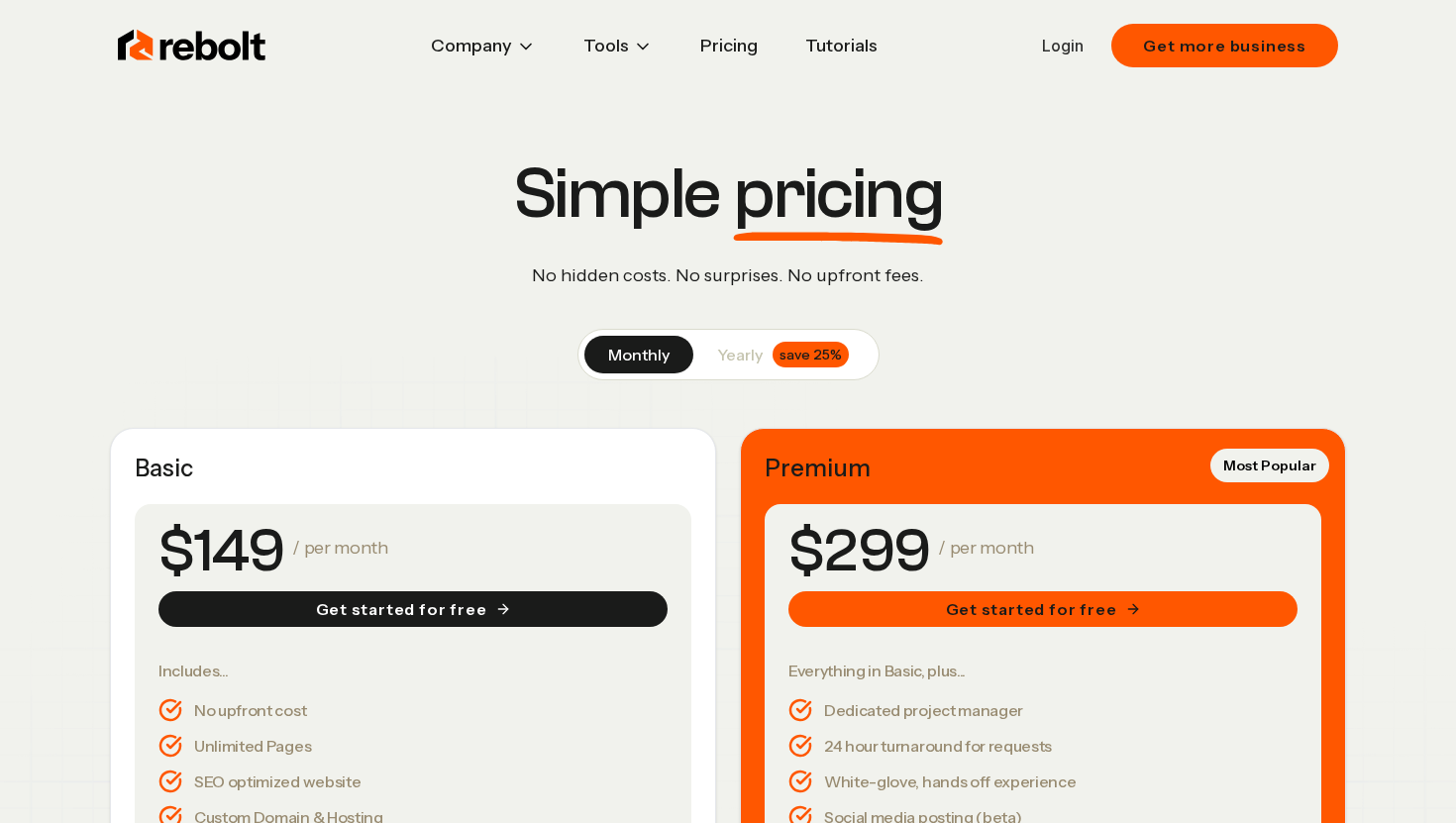 scroll, scrollTop: 0, scrollLeft: 0, axis: both 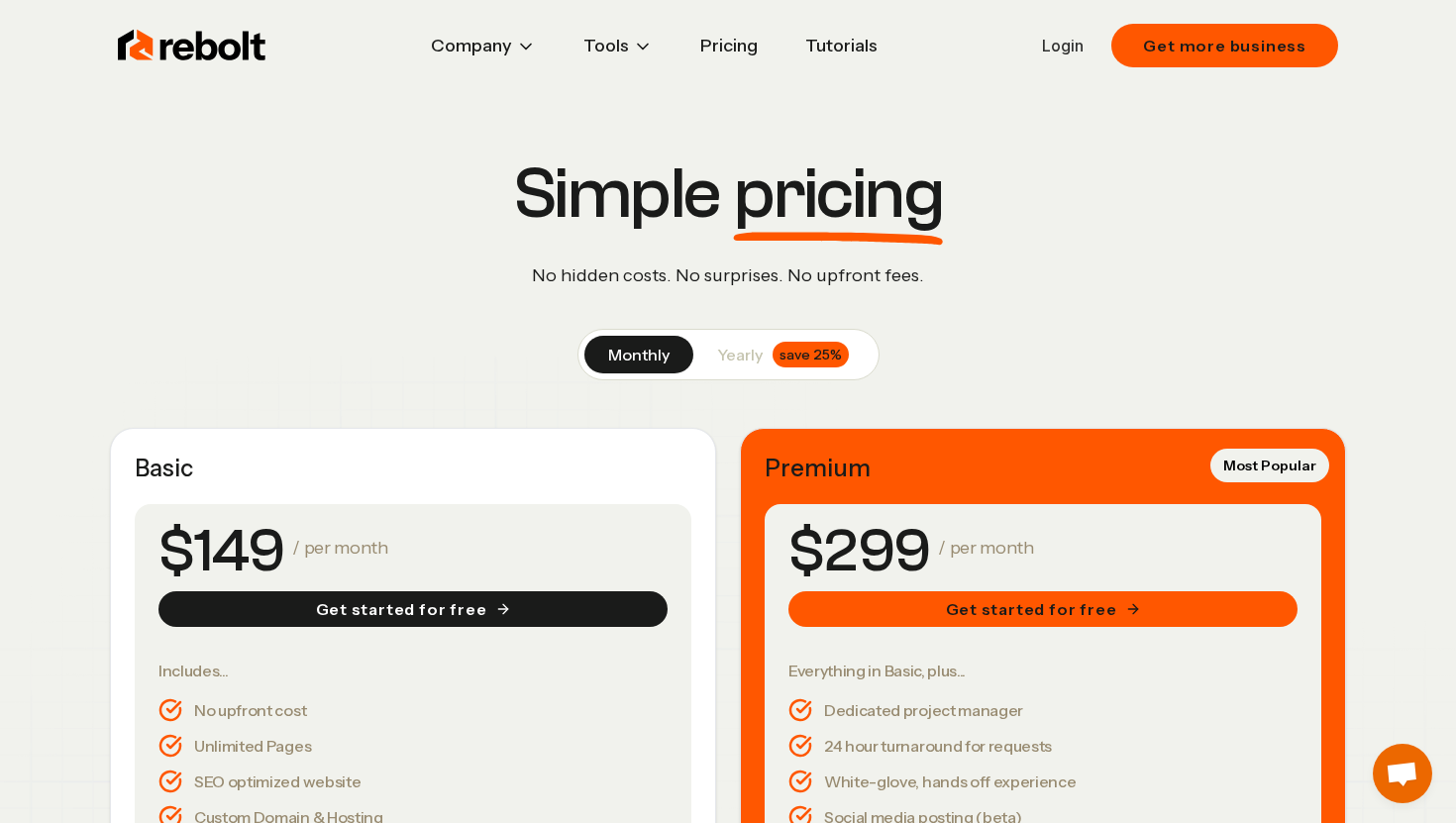 click on "Pricing" at bounding box center (729, 46) 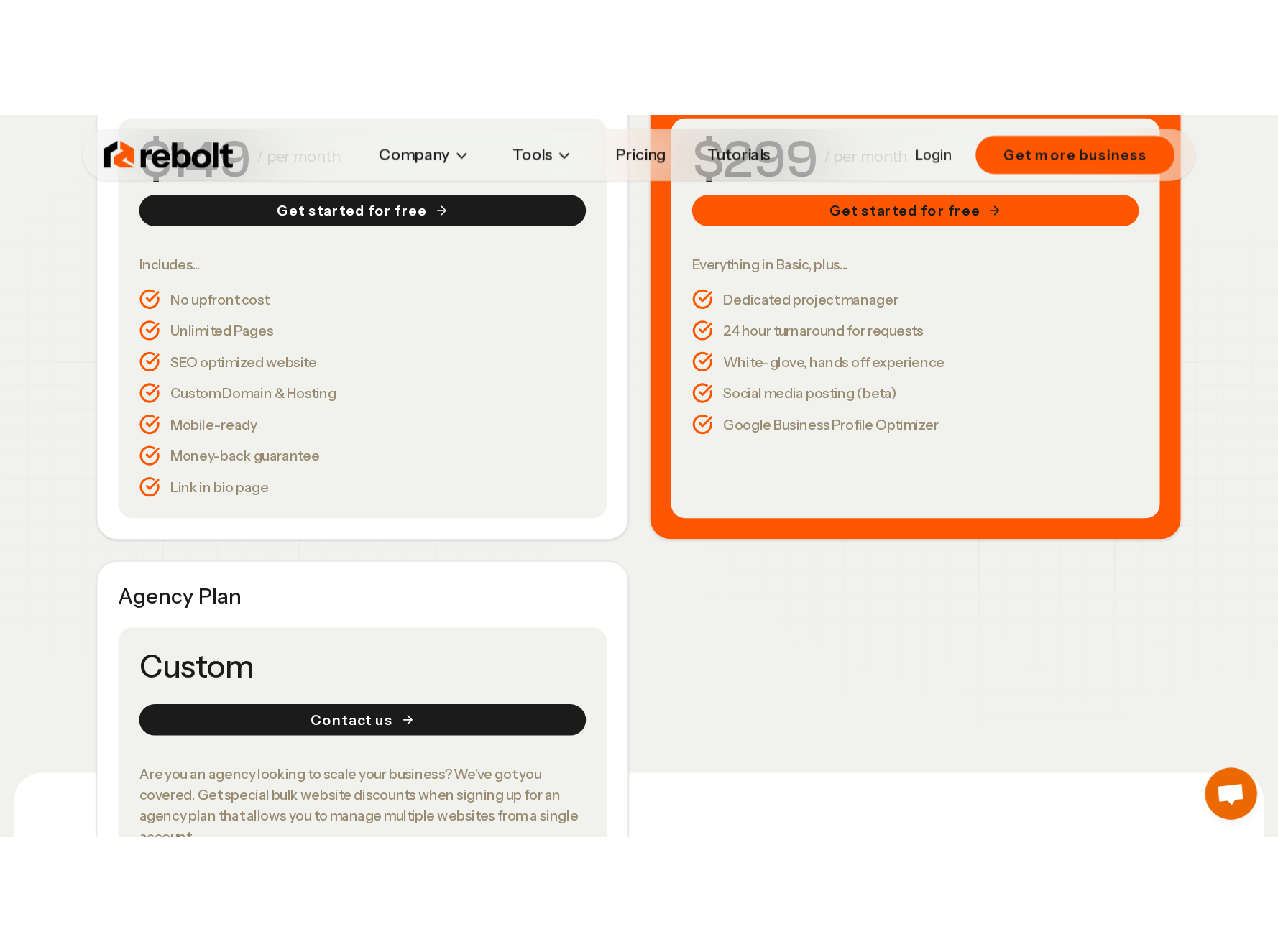 scroll, scrollTop: 359, scrollLeft: 0, axis: vertical 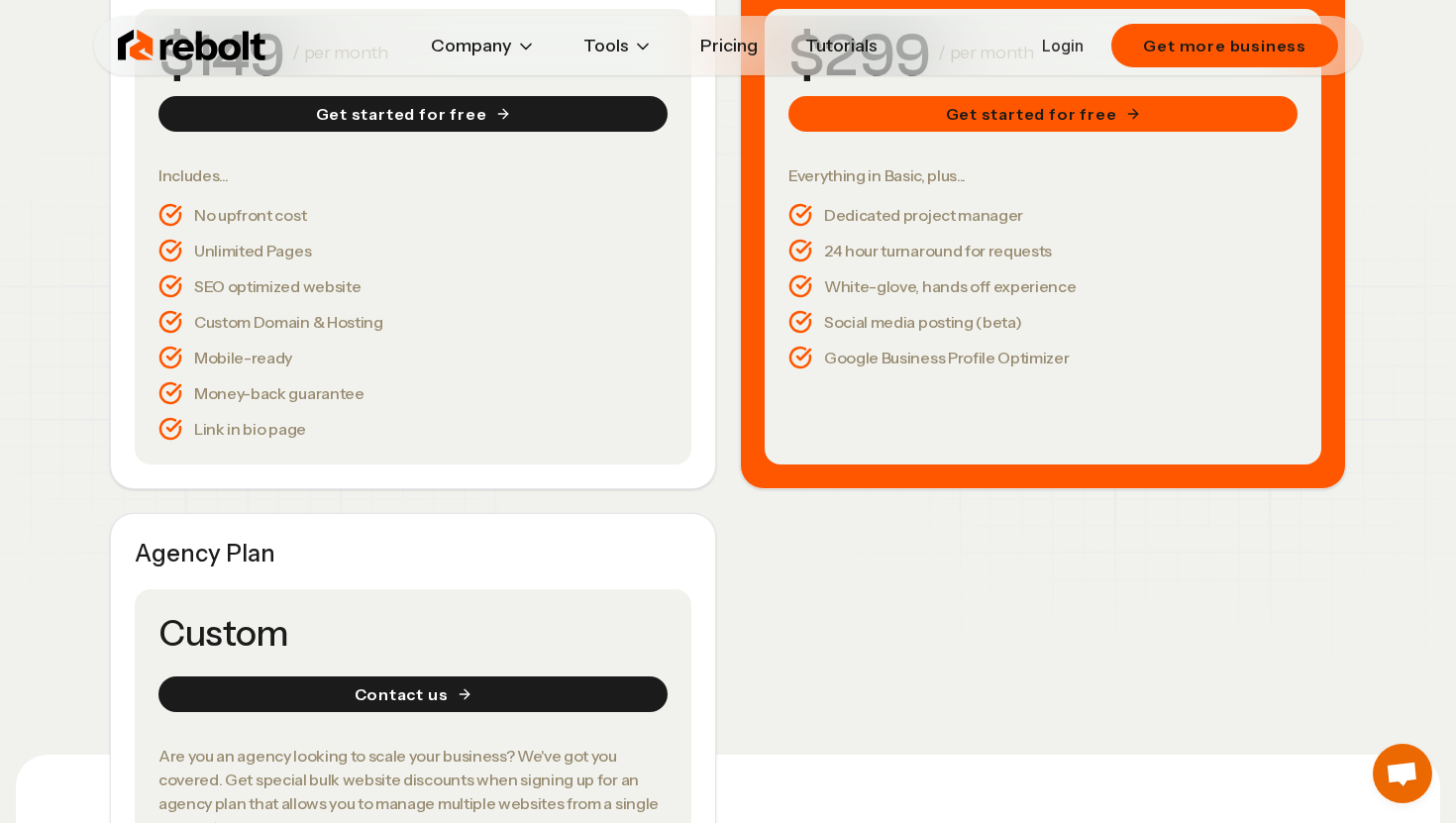 drag, startPoint x: 1038, startPoint y: 324, endPoint x: 1049, endPoint y: 317, distance: 13.038405 